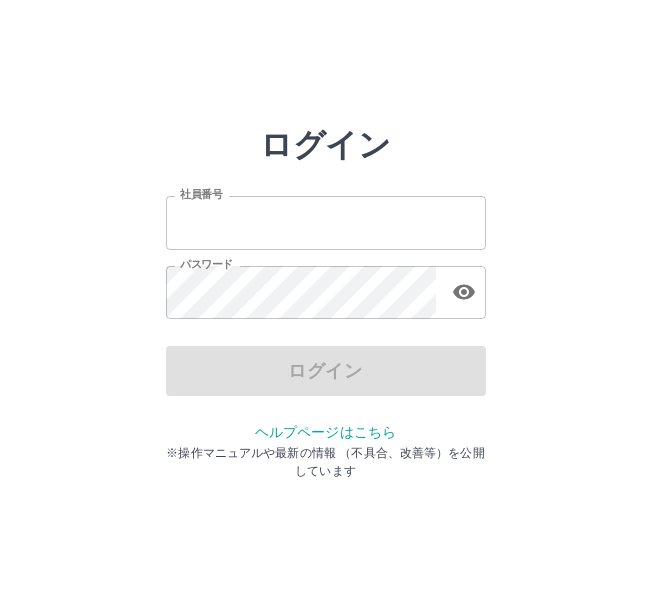 scroll, scrollTop: 0, scrollLeft: 0, axis: both 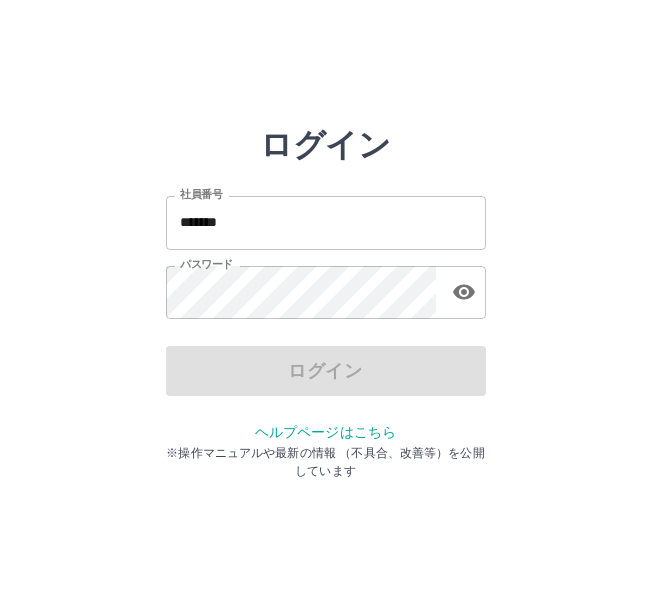 click on "ログイン" at bounding box center (326, 371) 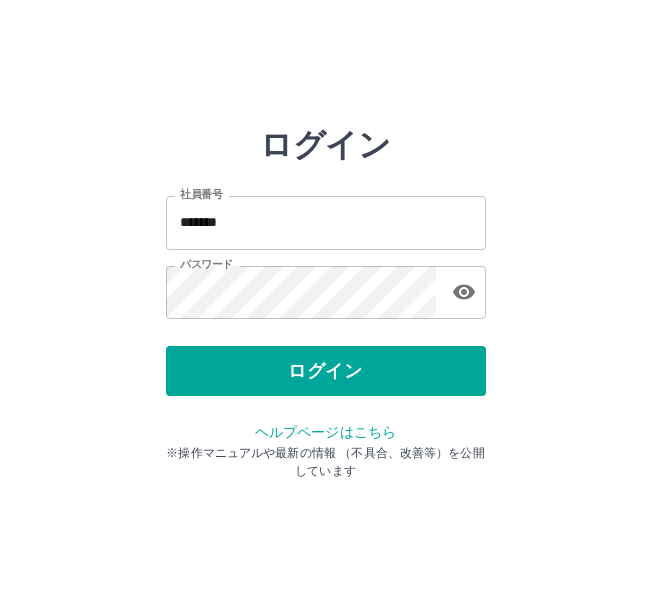 click on "ログイン" at bounding box center (326, 371) 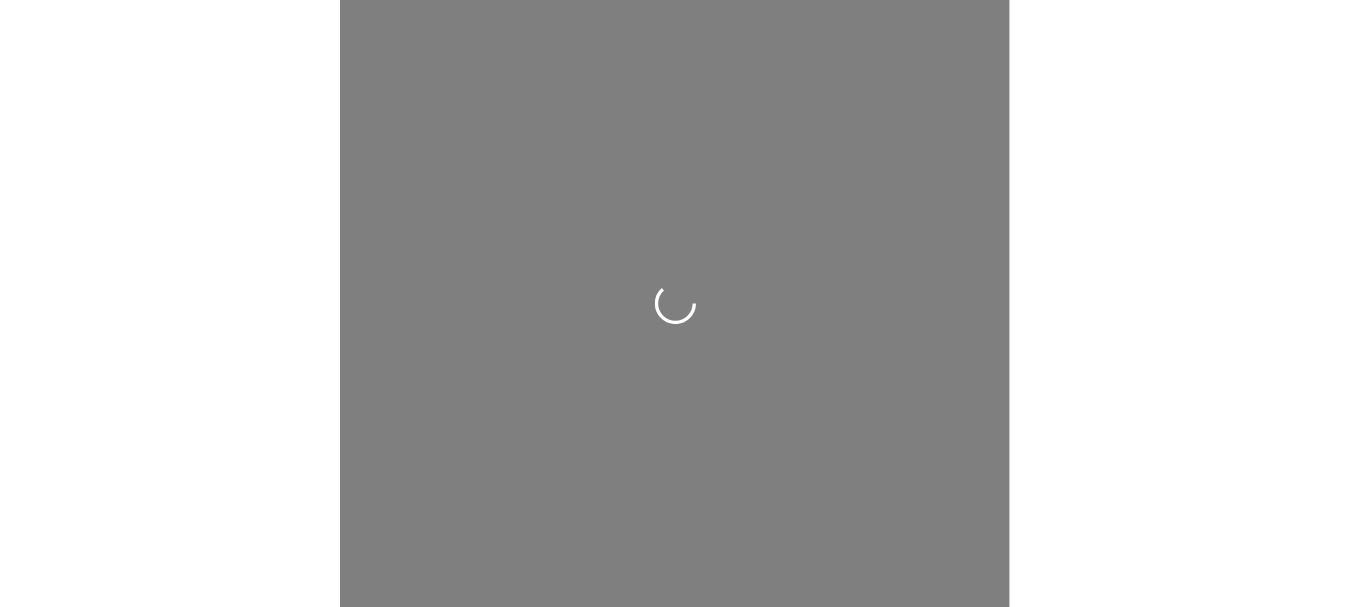 scroll, scrollTop: 0, scrollLeft: 0, axis: both 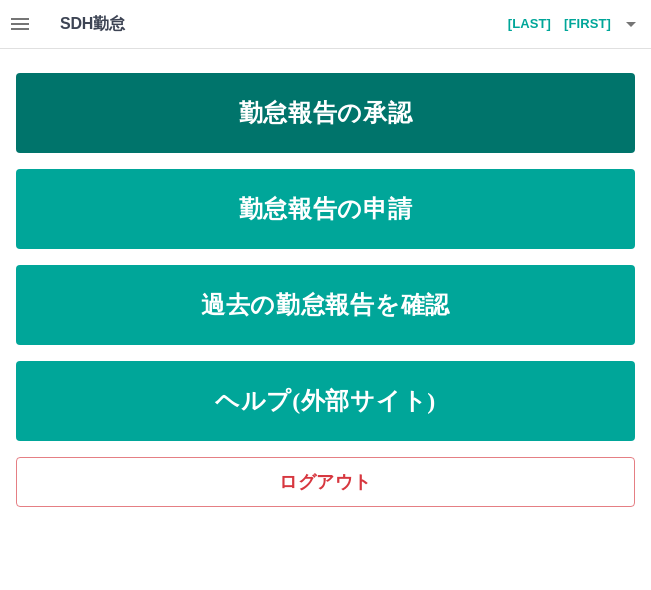 click on "勤怠報告の承認" at bounding box center (325, 113) 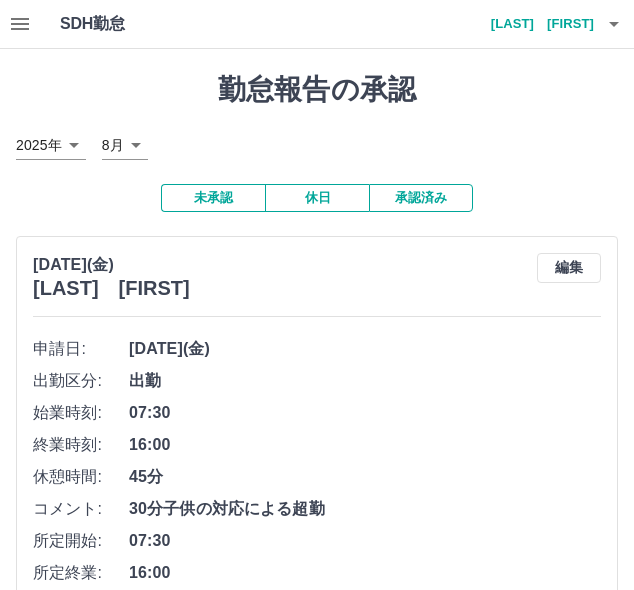 click 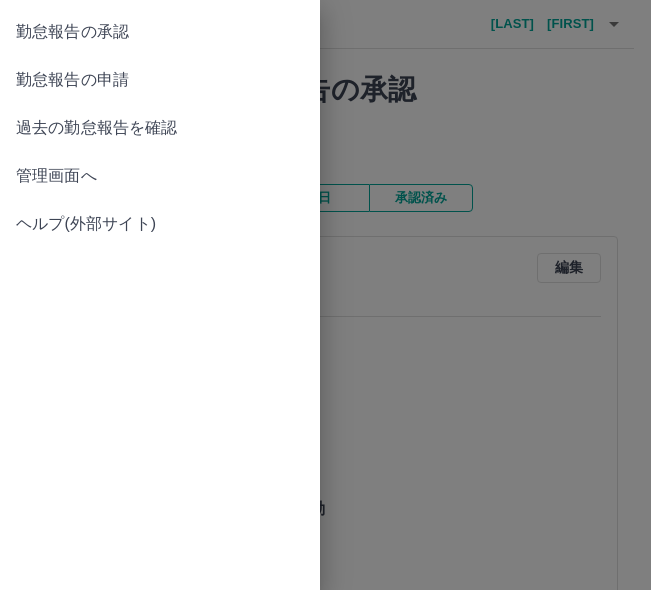 click on "管理画面へ" at bounding box center (160, 176) 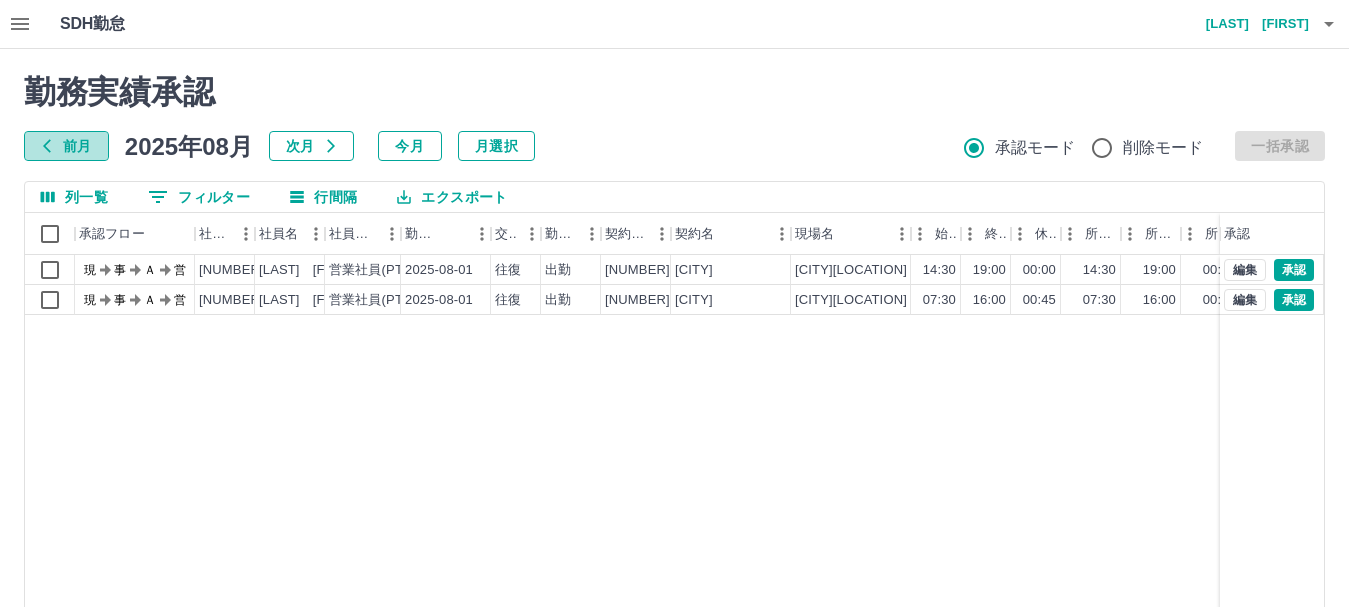 click 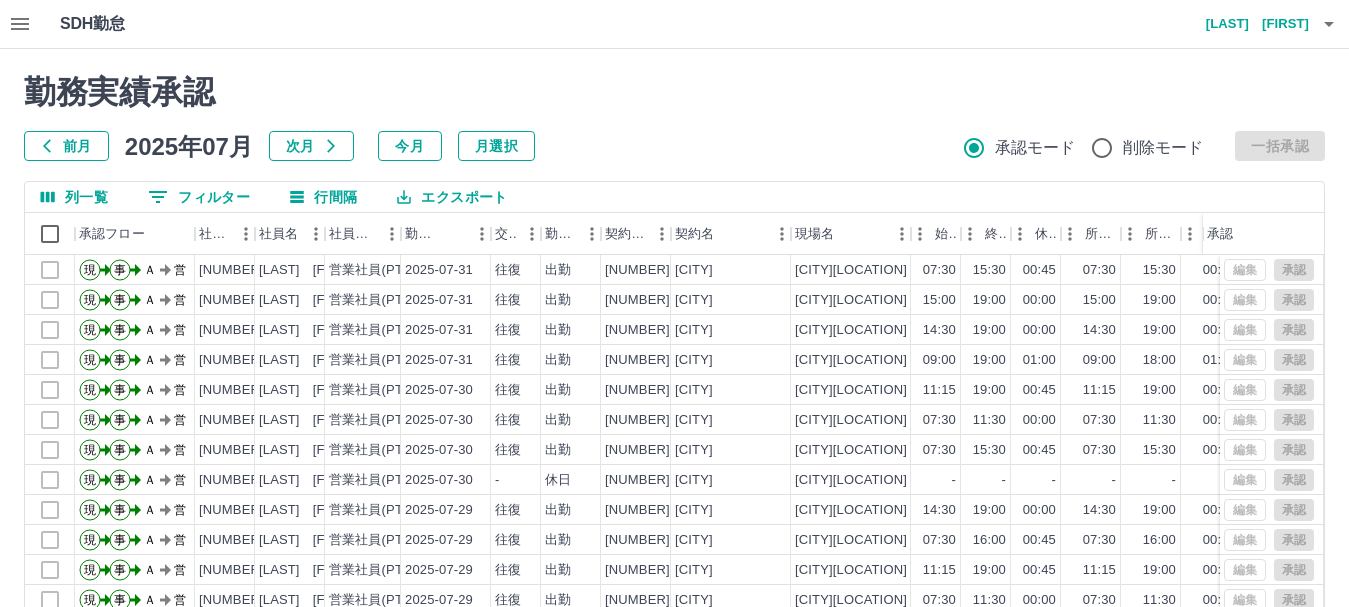 scroll, scrollTop: 104, scrollLeft: 0, axis: vertical 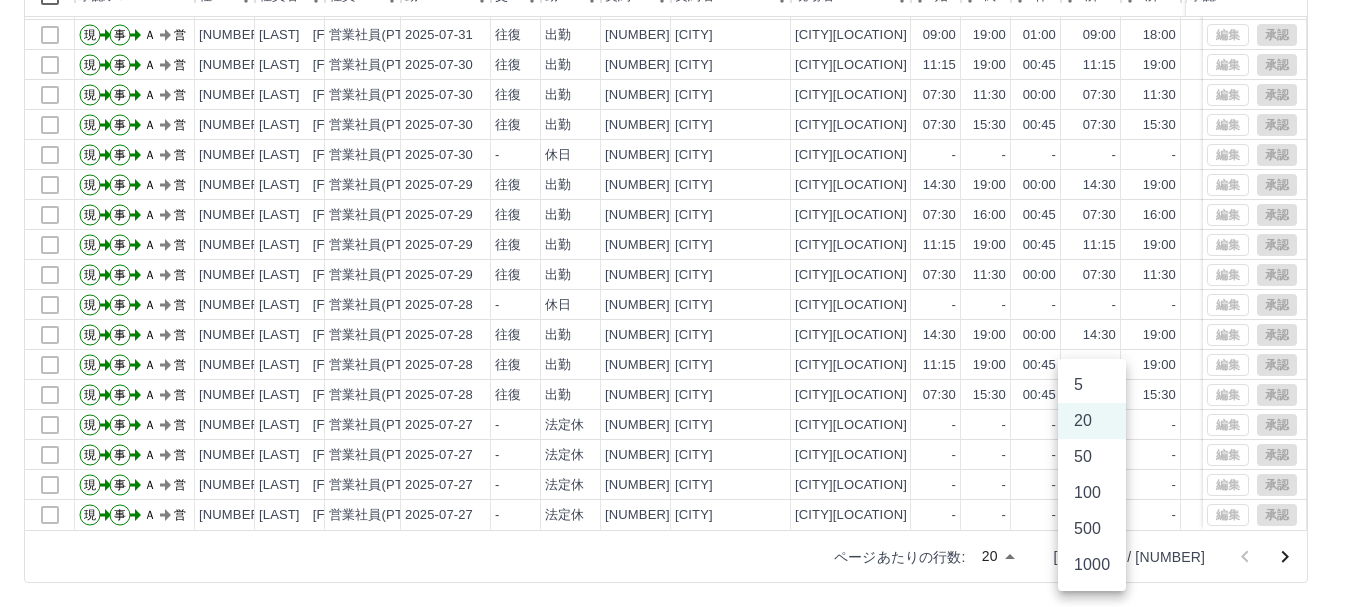 click on "SDH勤怠 鳩貝　のり子 勤務実績承認 前月 2025年07月 次月 今月 月選択 承認モード 削除モード 一括承認 列一覧 0 フィルター 行間隔 エクスポート 承認フロー 社員番号 社員名 社員区分 勤務日 交通費 勤務区分 契約コード 契約名 現場名 始業 終業 休憩 所定開始 所定終業 所定休憩 拘束 勤務 遅刻等 コメント ステータス 承認 現 事 Ａ 営 0094805 山添　萌生 営業社員(PT契約) 2025-07-31 往復 出勤 43258006 春日部市 春日部市正善放課後児童クラブ２ 15:00 19:00 00:00 15:00 19:00 00:00 04:00 04:00 00:00 AM承認待 現 事 Ａ 営 0093301 渡辺　弘美 営業社員(PT契約) 2025-07-31 往復 出勤 43258006 春日部市 春日部市正善放課後児童クラブ２ 14:30 19:00 00:00 14:30 19:00 00:00 04:30 04:30 00:00 AM承認待 現 事 Ａ 営 0099208 栗元　忍 営業社員(PT契約) 2025-07-31 往復 出勤 43258006 春日部市 09:00 19:00 01:00 09:00 18:00 01:00 -" at bounding box center [674, 184] 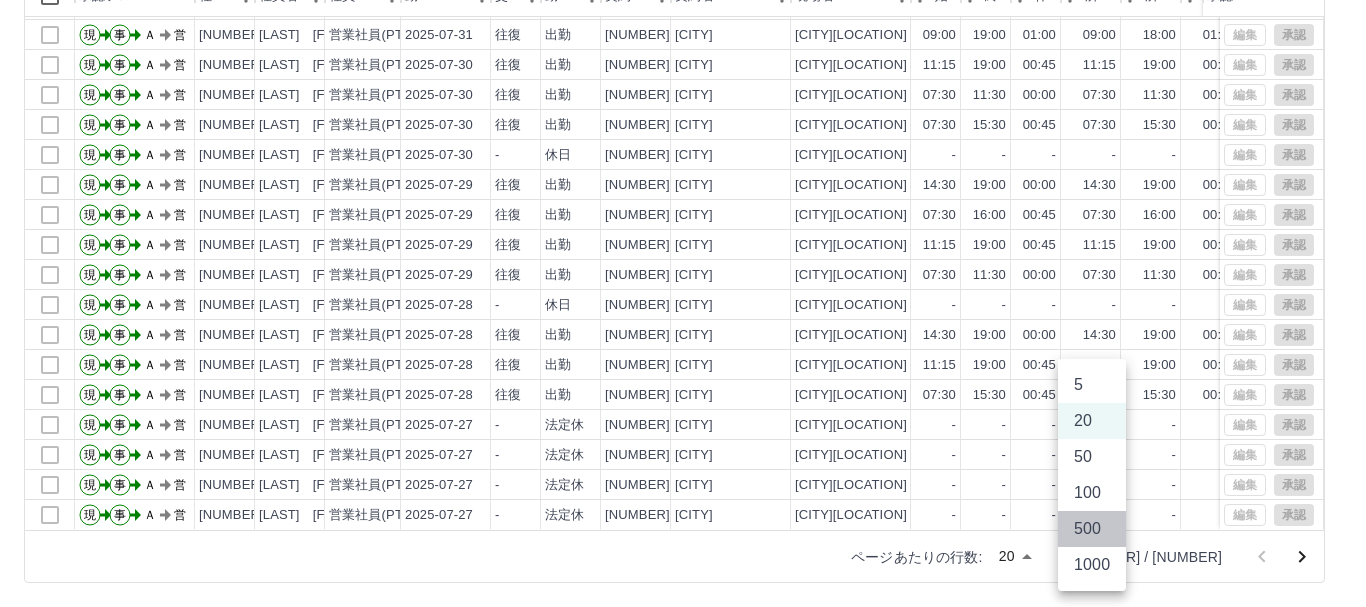 click on "500" at bounding box center (1092, 529) 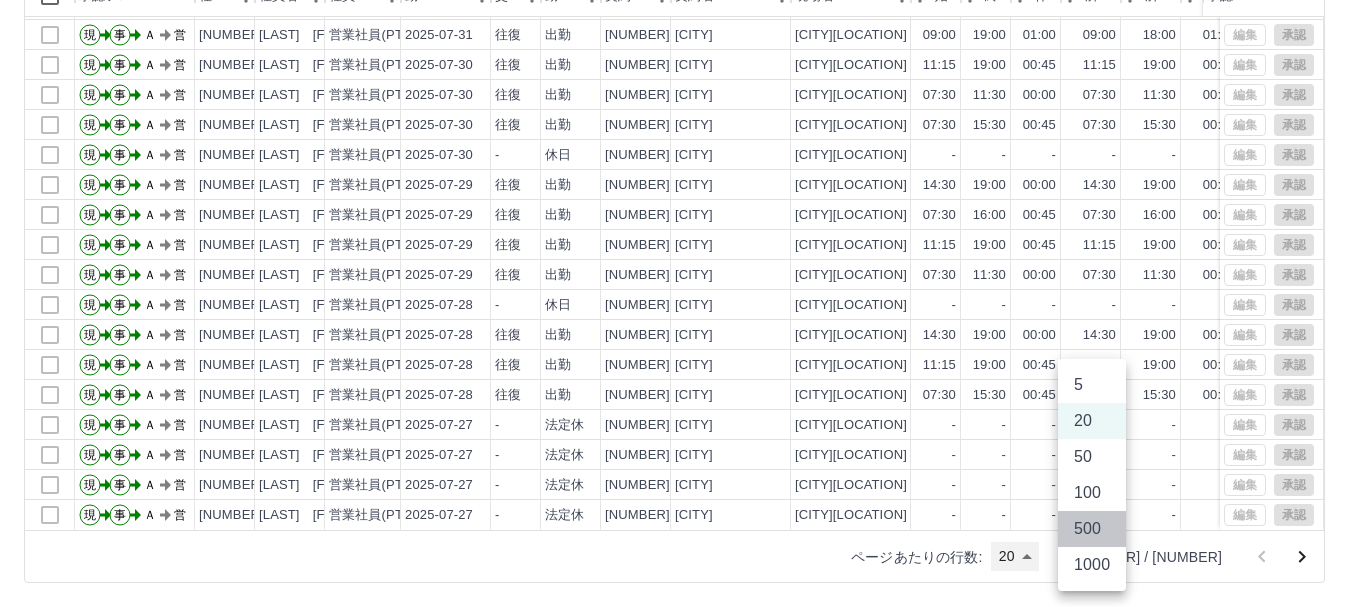 type on "***" 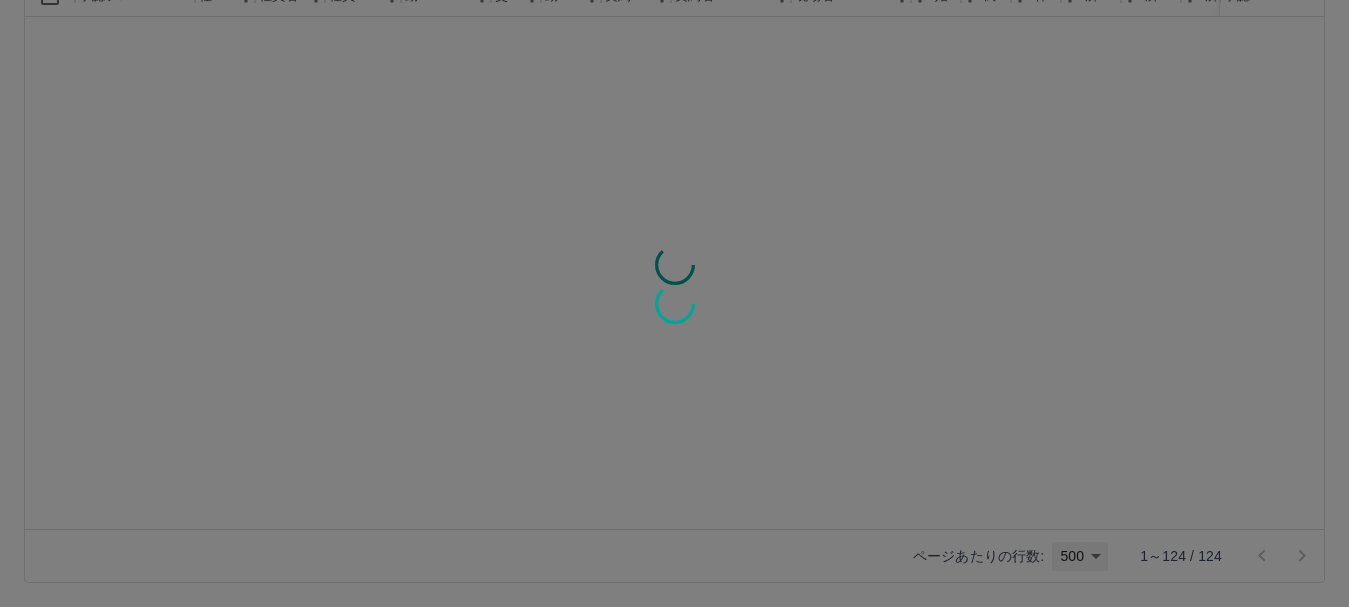 scroll, scrollTop: 0, scrollLeft: 0, axis: both 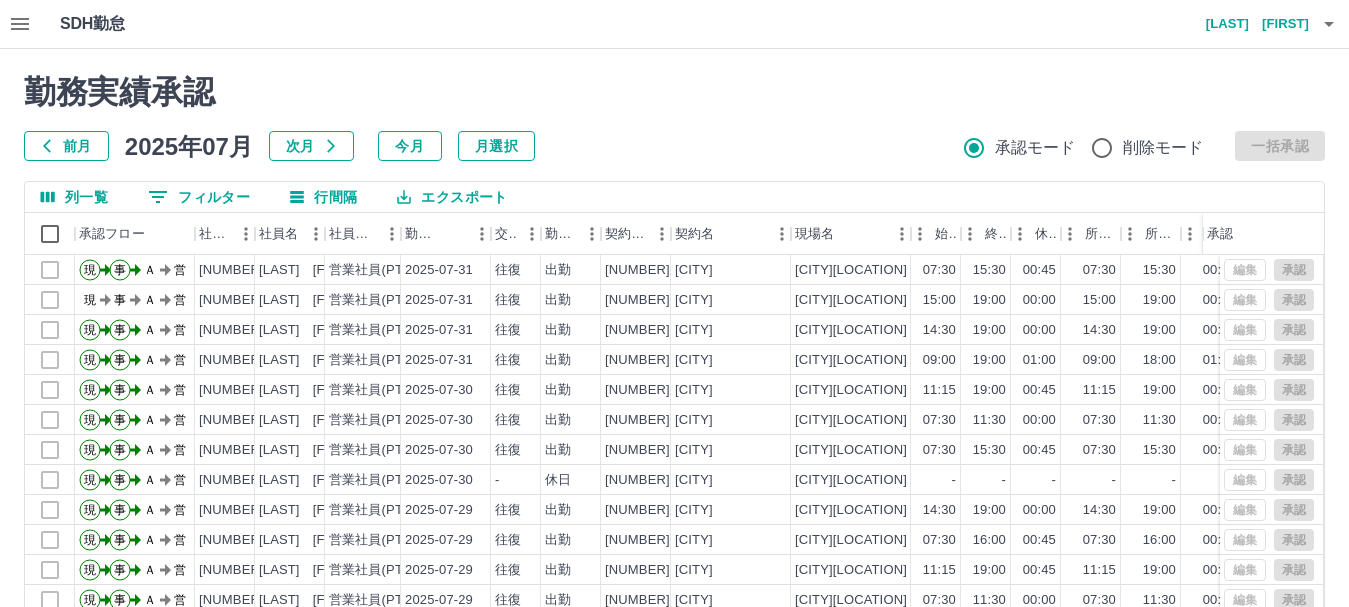 click 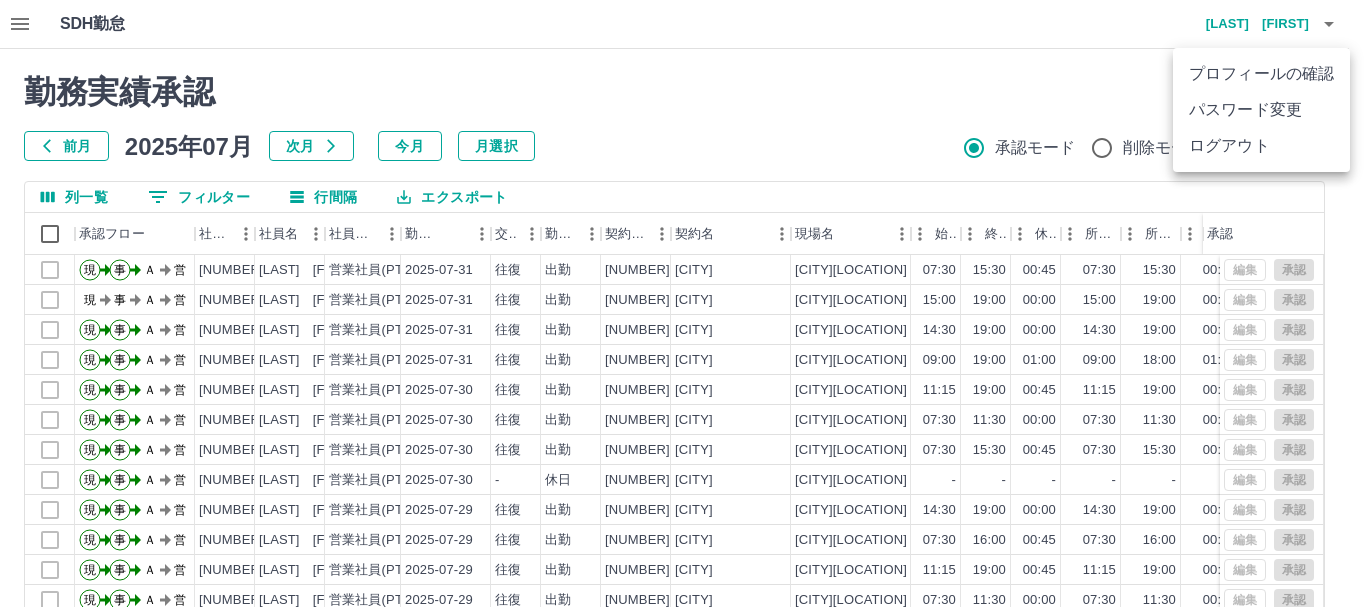 click on "ログアウト" at bounding box center [1261, 146] 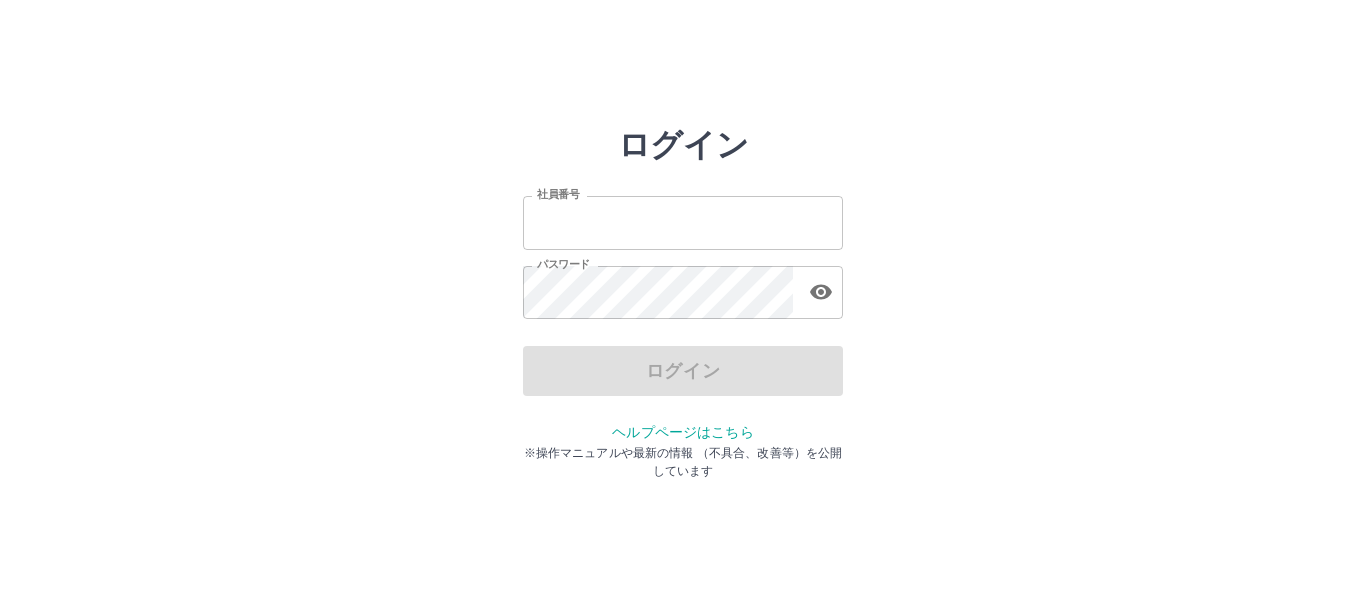 scroll, scrollTop: 0, scrollLeft: 0, axis: both 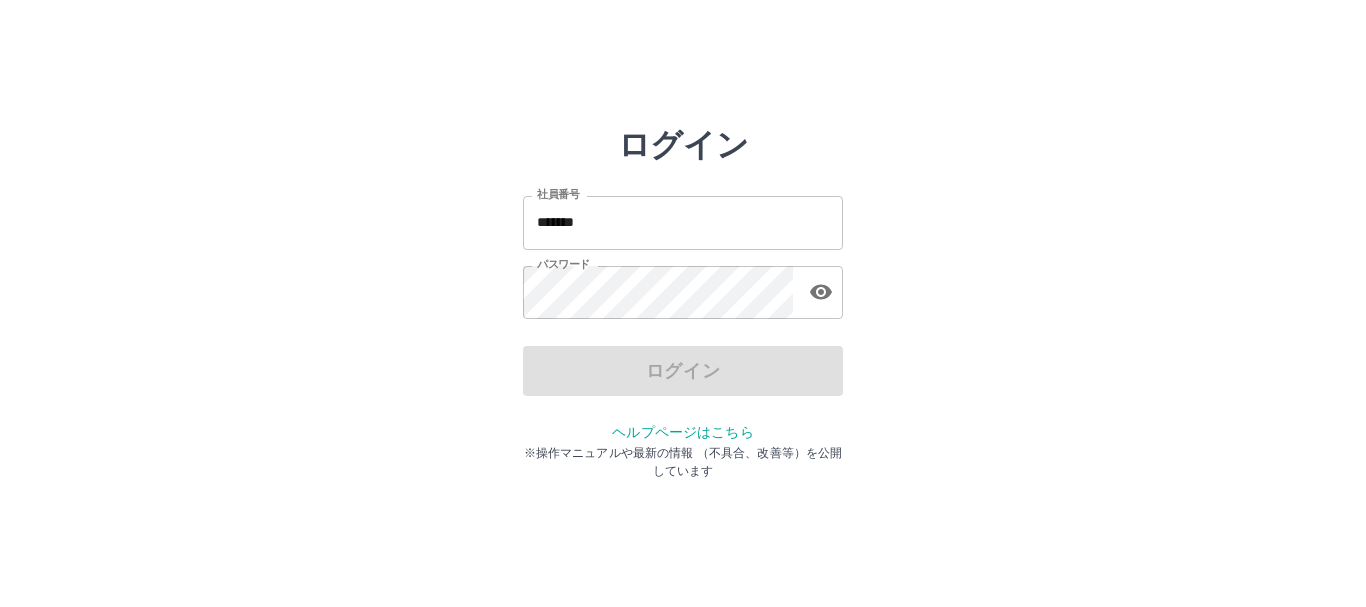 click on "*******" at bounding box center [683, 222] 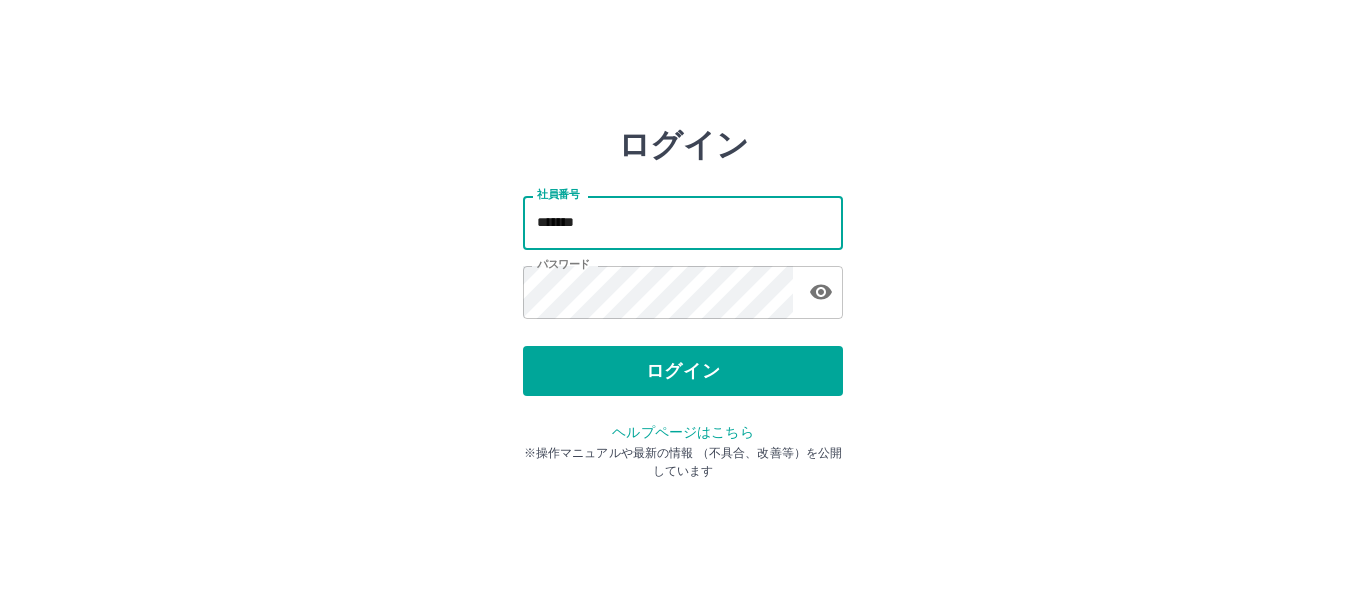 type on "*******" 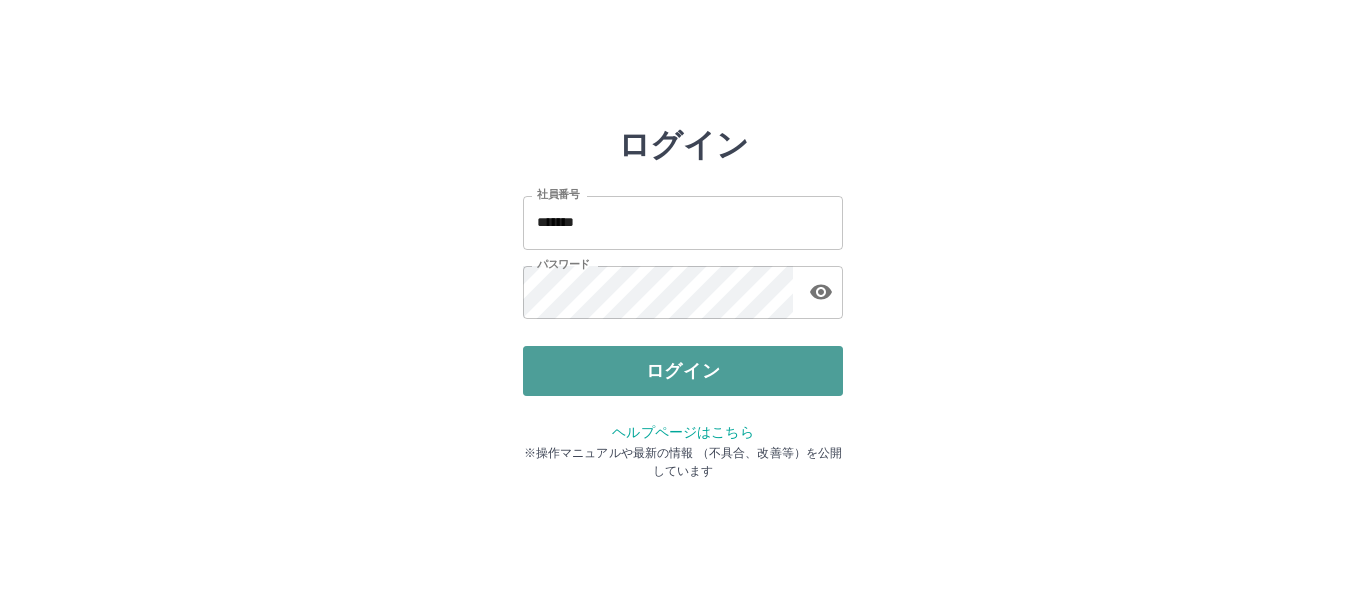 click on "ログイン" at bounding box center [683, 371] 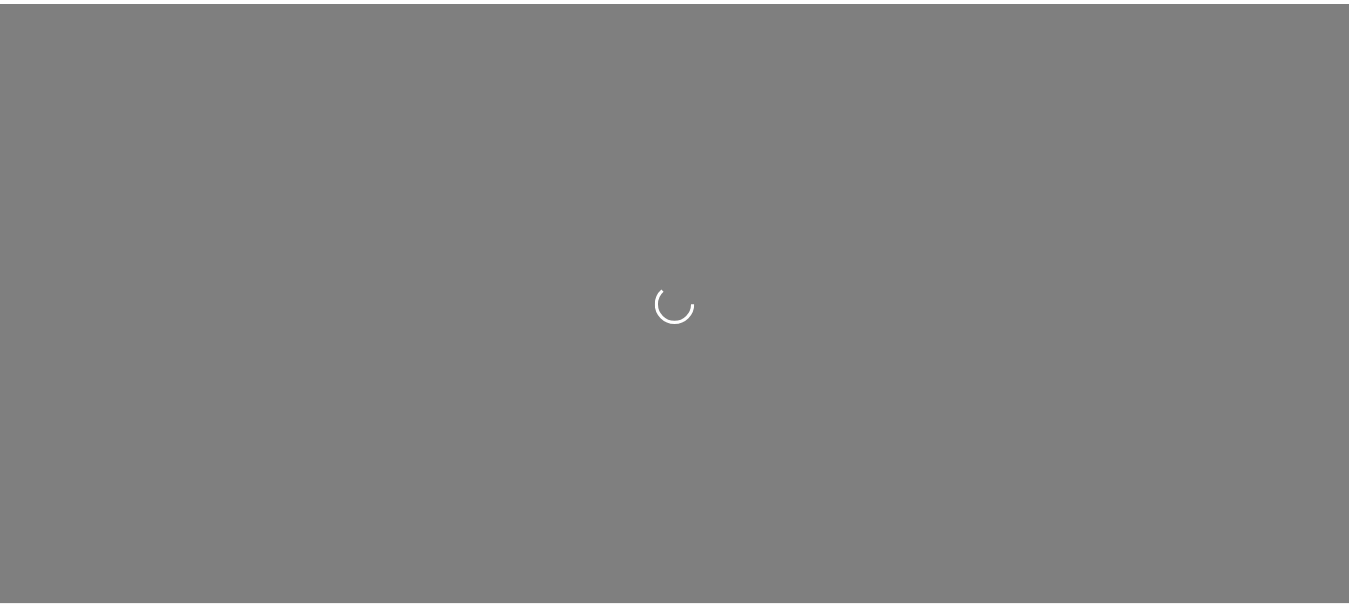 scroll, scrollTop: 0, scrollLeft: 0, axis: both 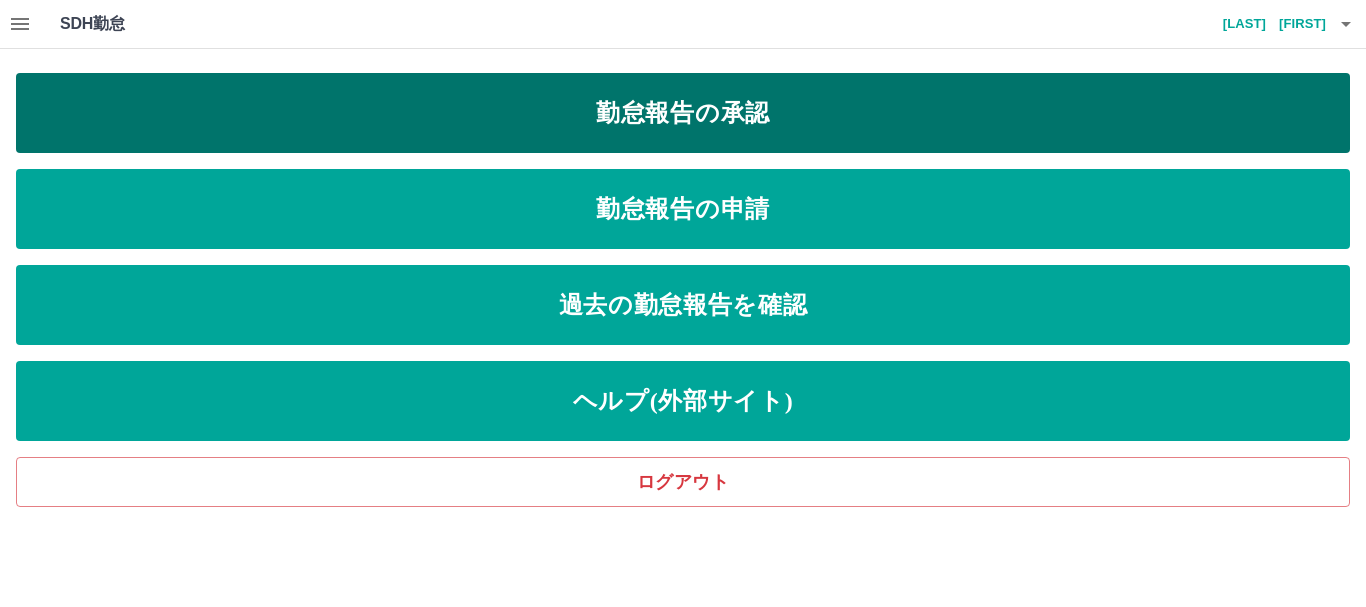 click on "勤怠報告の承認" at bounding box center (683, 113) 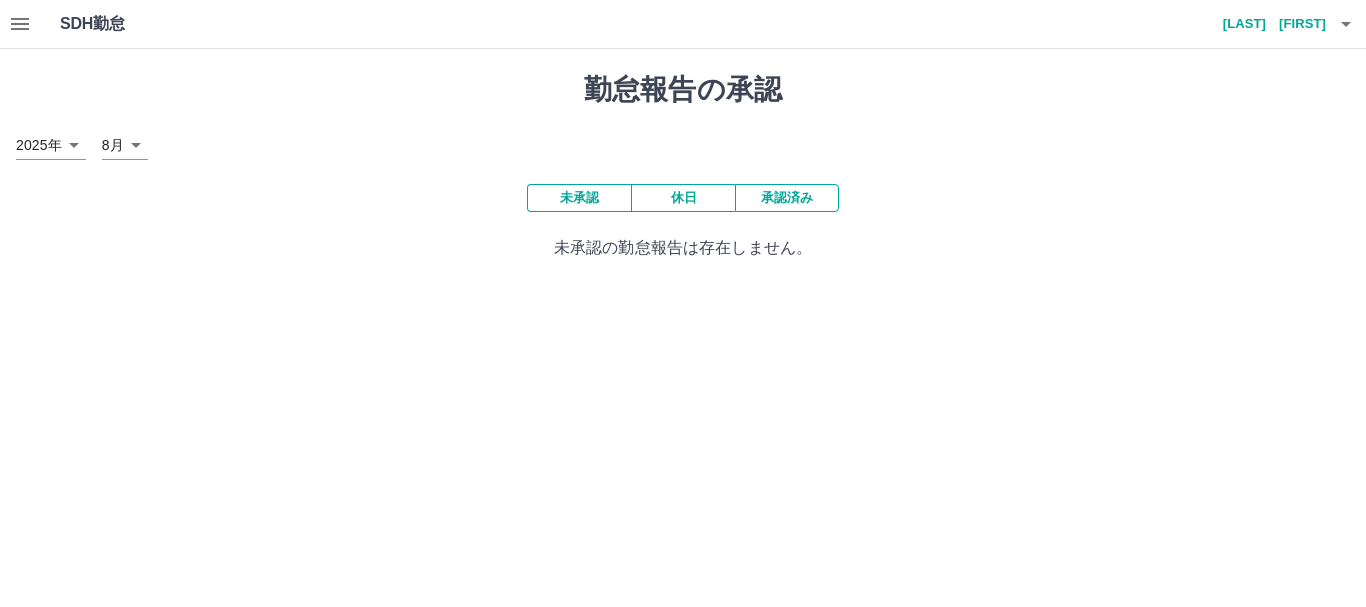 click 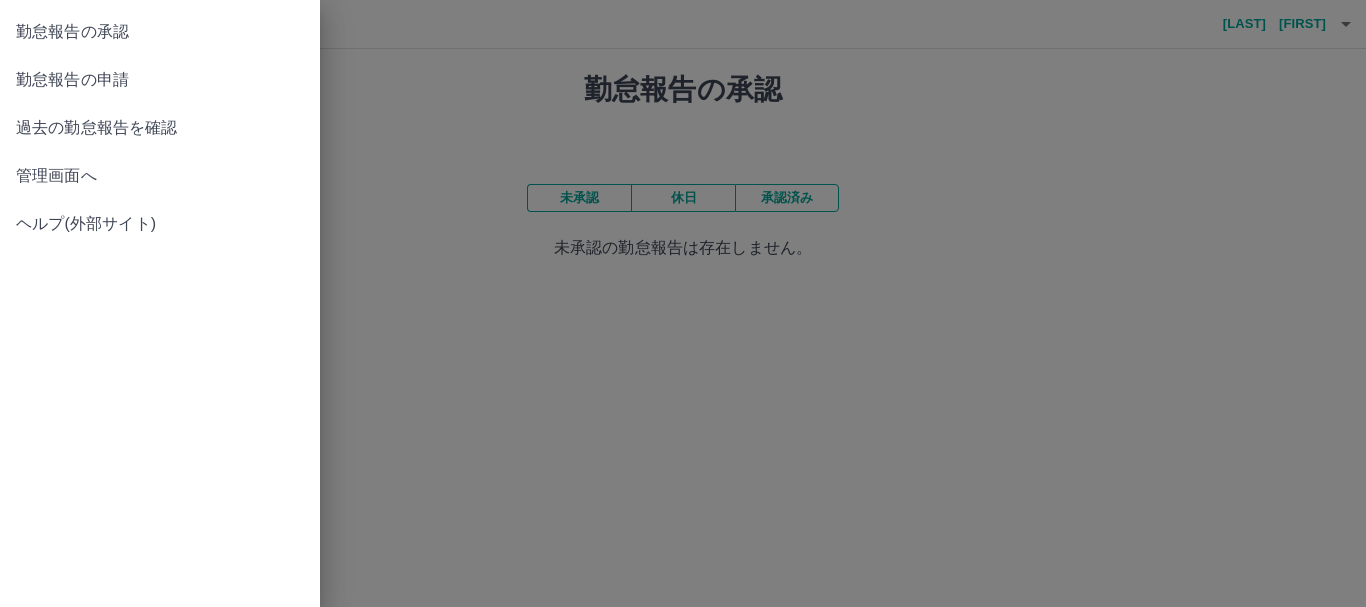 click on "管理画面へ" at bounding box center (160, 176) 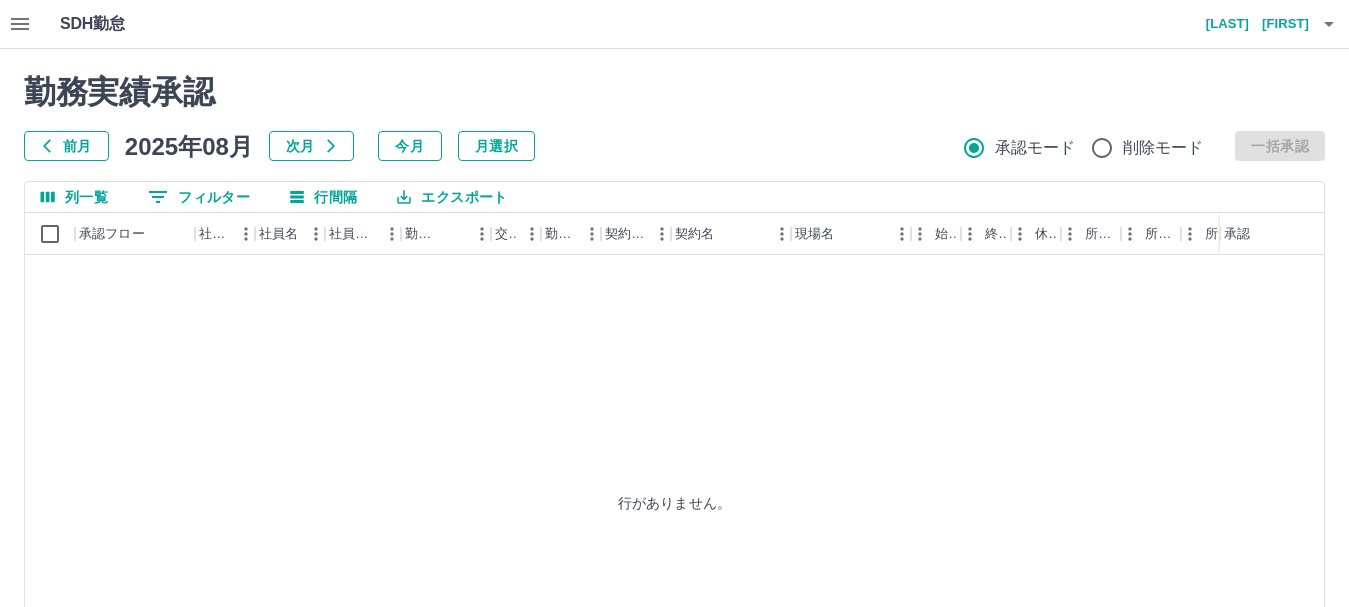 click 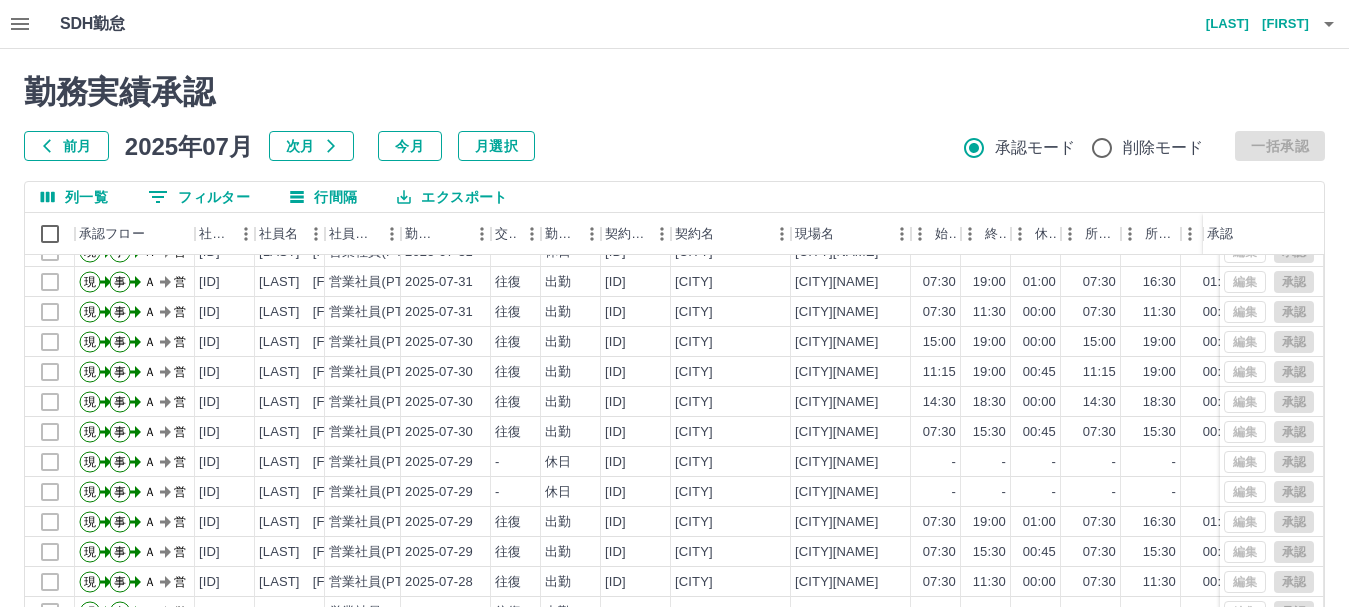 scroll, scrollTop: 104, scrollLeft: 0, axis: vertical 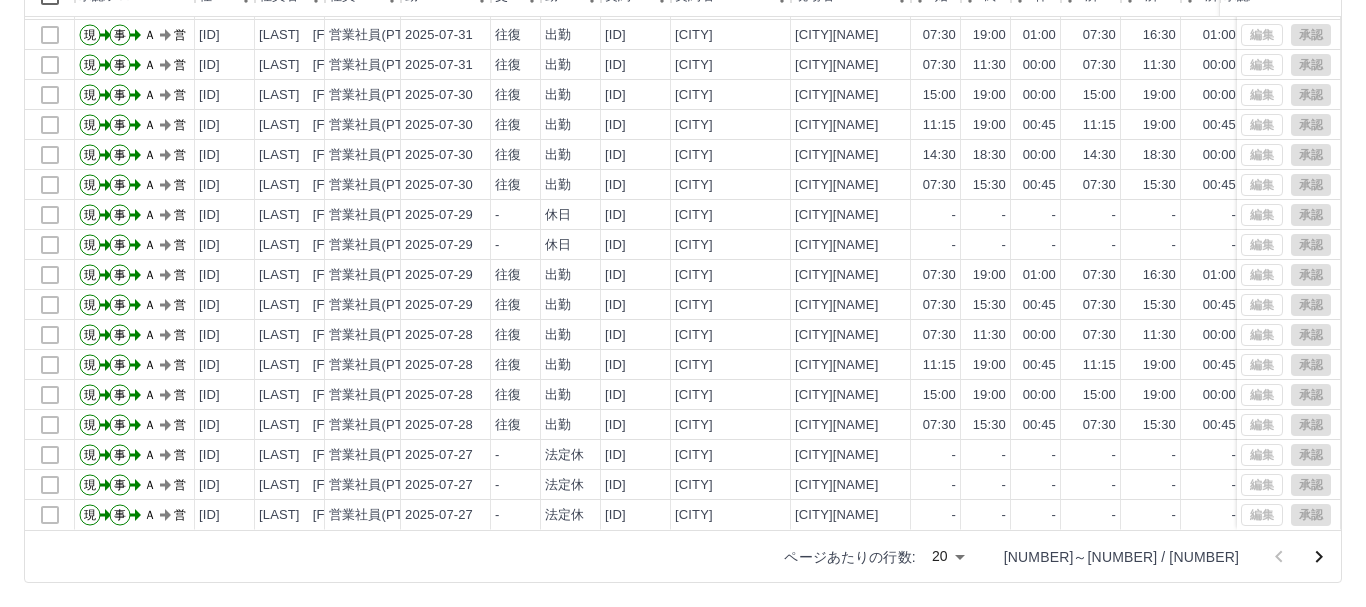click on "SDH勤怠 岩井　さち子 勤務実績承認 前月 2025年07月 次月 今月 月選択 承認モード 削除モード 一括承認 列一覧 0 フィルター 行間隔 エクスポート 承認フロー 社員番号 社員名 社員区分 勤務日 交通費 勤務区分 契約コード 契約名 現場名 始業 終業 休憩 所定開始 所定終業 所定休憩 拘束 勤務 遅刻等 コメント ステータス 承認 現 事 Ａ 営 0093277 鈴木　ひろみ 営業社員(PT契約) 2025-07-31 往復 出勤 43258005 春日部市 春日部市正善放課後児童クラブ１ 07:30 15:30 00:45 07:30 15:30 00:45 08:00 07:15 00:00 AM承認待 現 事 Ａ 営 0093302 小木田　寛子 営業社員(PT契約) 2025-07-31  -  休日 43258005 春日部市 春日部市正善放課後児童クラブ１ - - - - - - 00:00 00:00 00:00 AM承認待 現 事 Ａ 営 0093274 岩井　さち子 営業社員(PT契約) 2025-07-31 往復 出勤 43258005 春日部市 春日部市正善放課後児童クラブ１ 07:30 -" at bounding box center (683, 184) 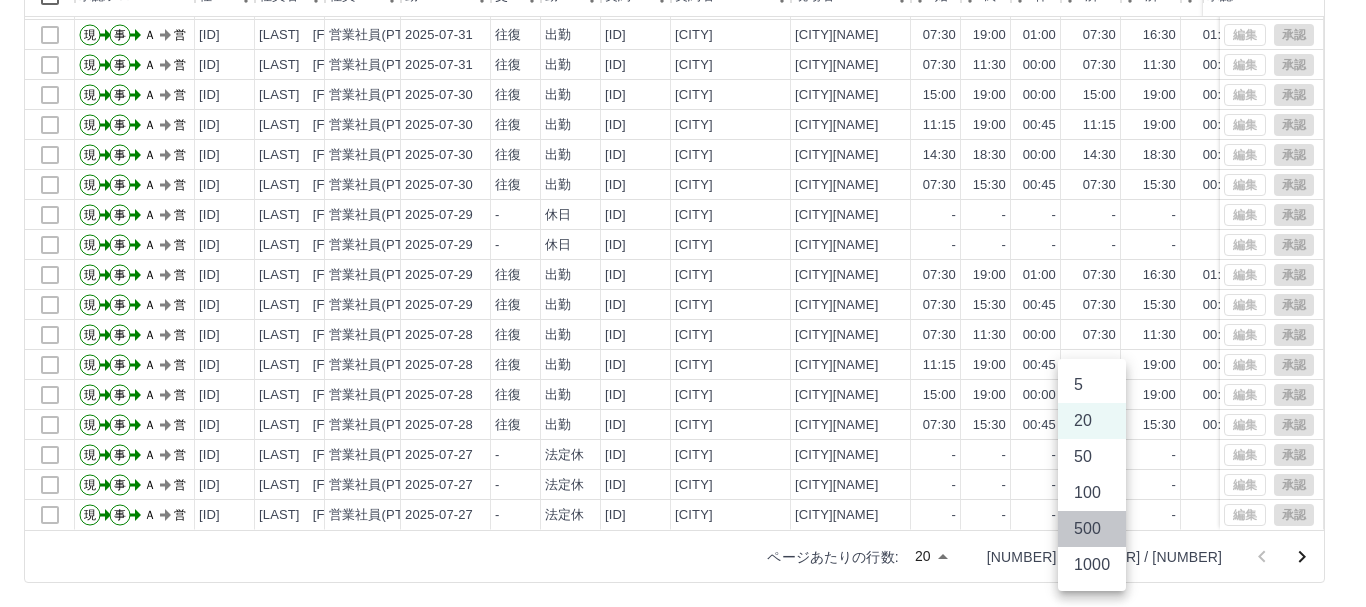 click on "500" at bounding box center (1092, 529) 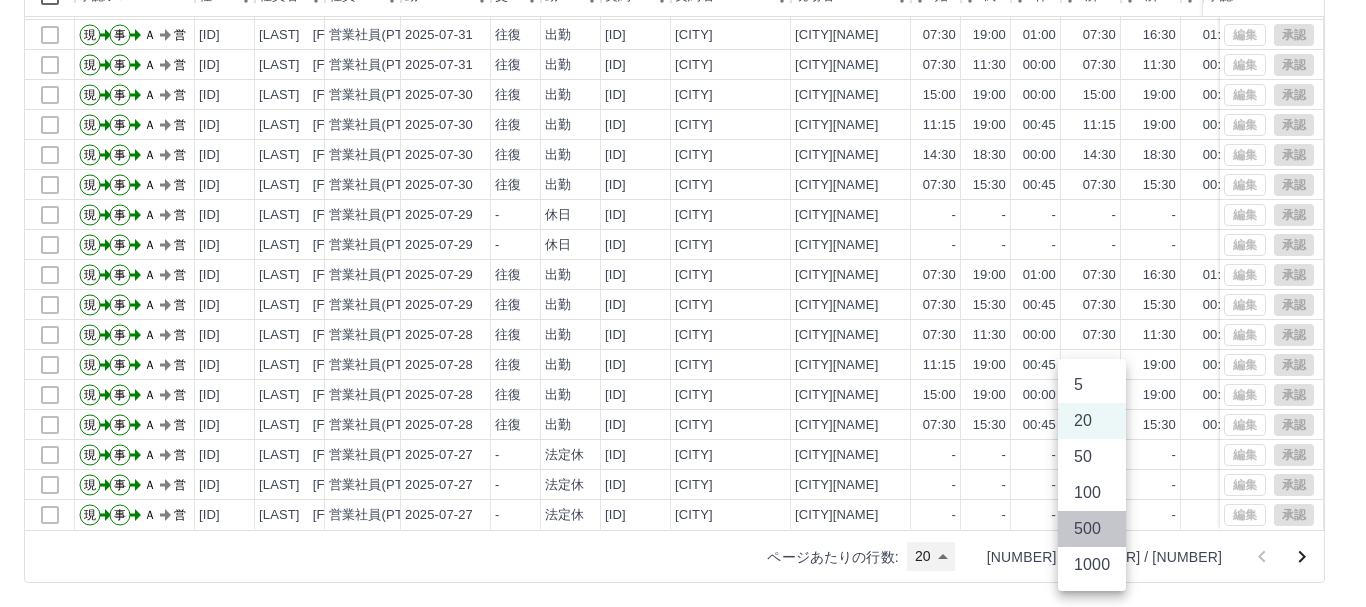 type on "***" 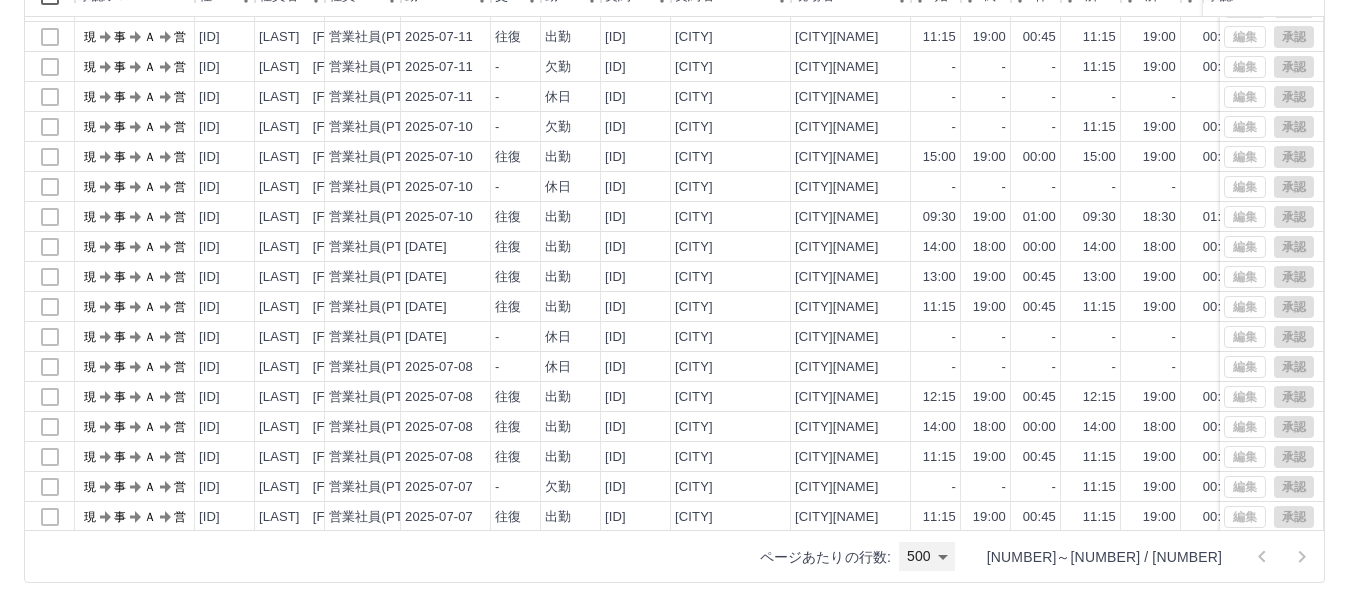 scroll, scrollTop: 2600, scrollLeft: 0, axis: vertical 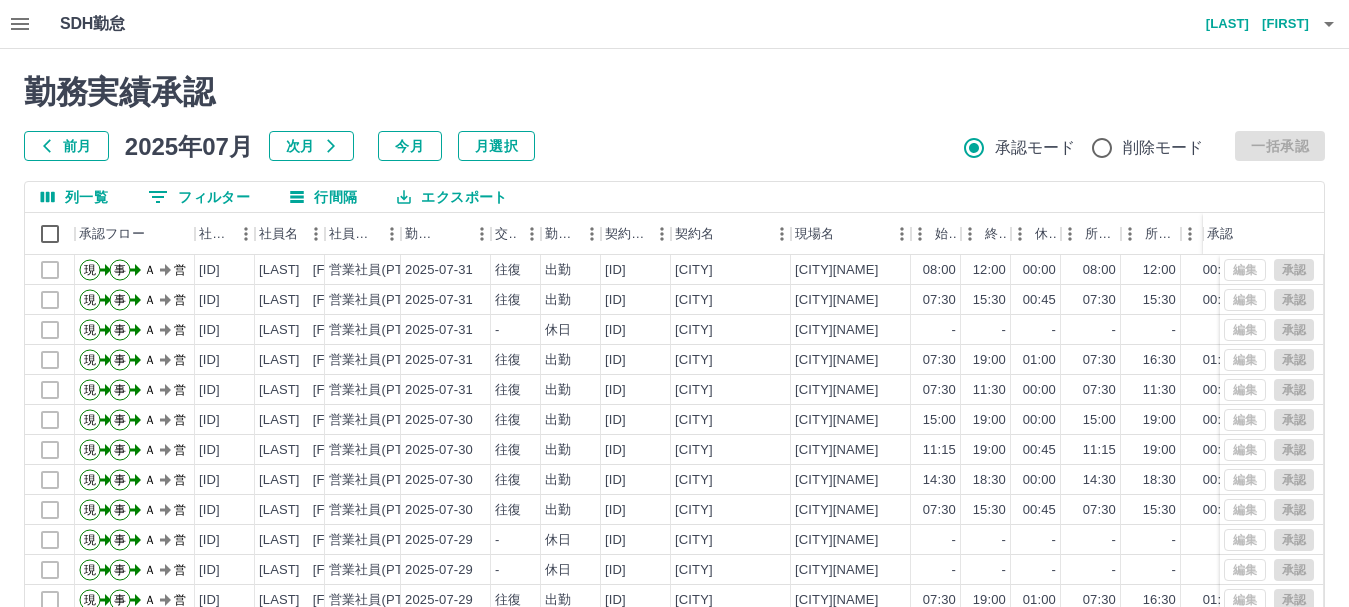 click 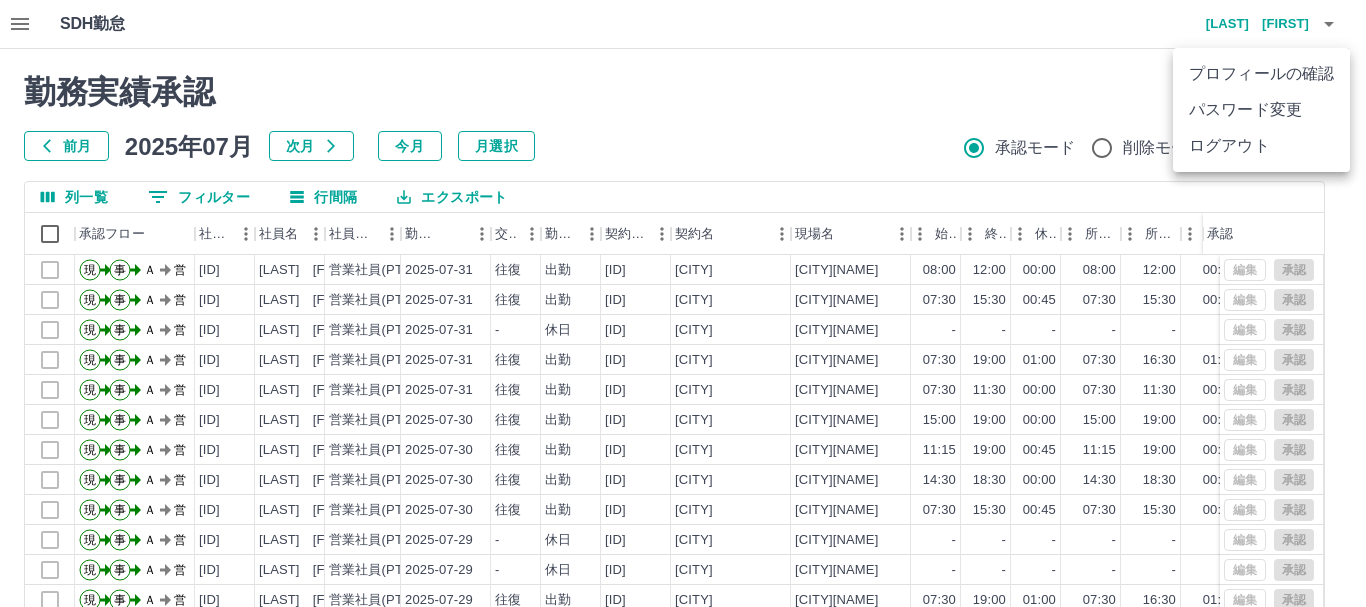 click on "ログアウト" at bounding box center (1261, 146) 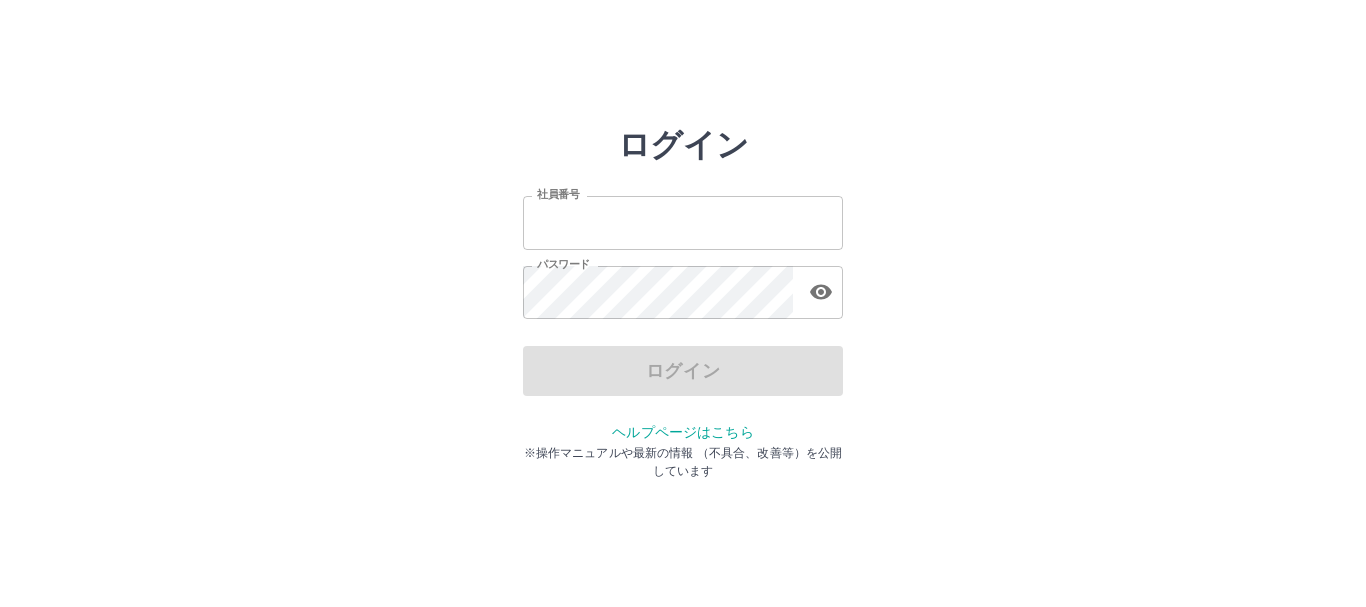 scroll, scrollTop: 0, scrollLeft: 0, axis: both 